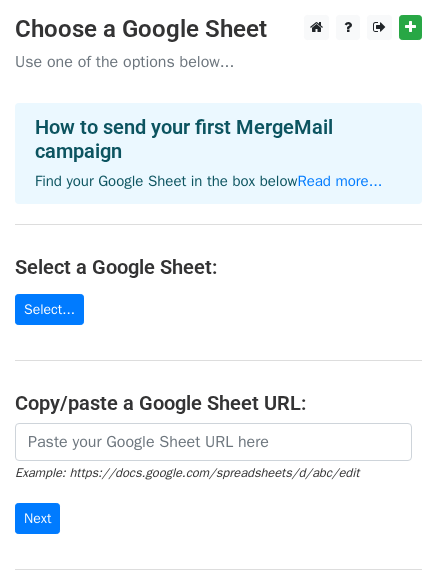 scroll, scrollTop: 0, scrollLeft: 0, axis: both 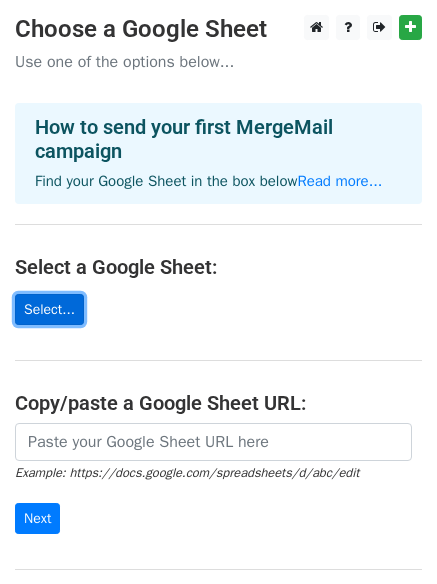 click on "Select..." at bounding box center [49, 309] 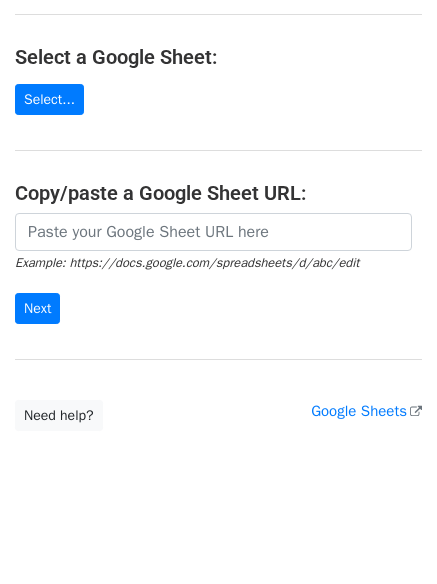 scroll, scrollTop: 217, scrollLeft: 0, axis: vertical 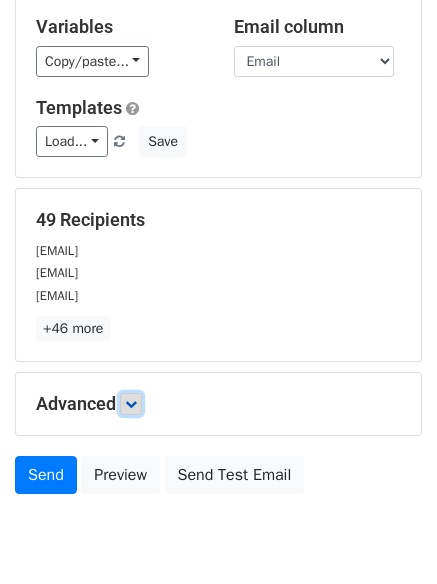 click at bounding box center (131, 404) 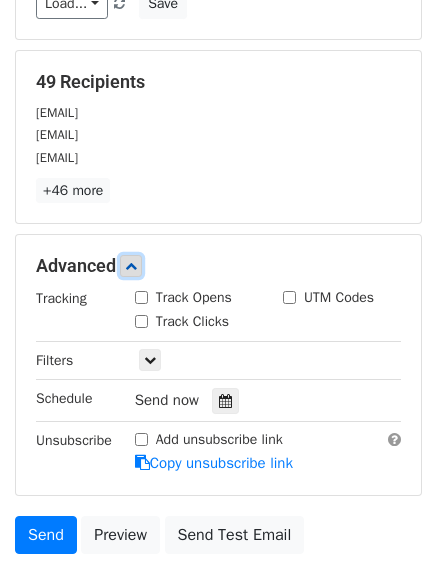 scroll, scrollTop: 468, scrollLeft: 0, axis: vertical 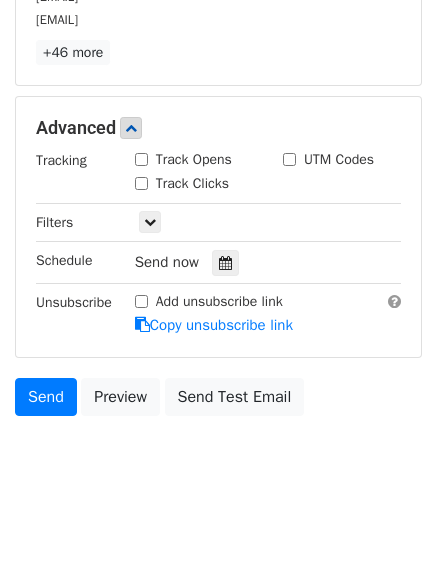 click on "Track Clicks" at bounding box center [141, 183] 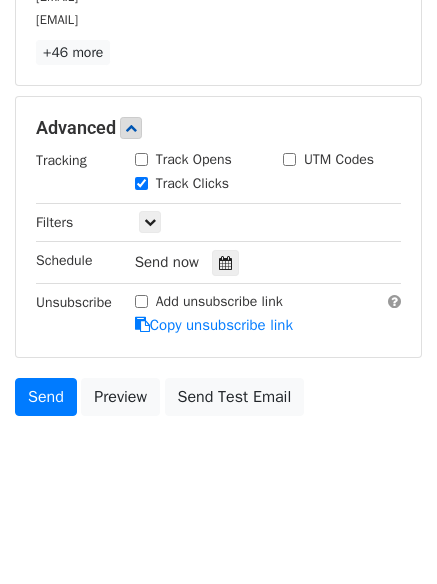 click on "Track Opens" at bounding box center [183, 159] 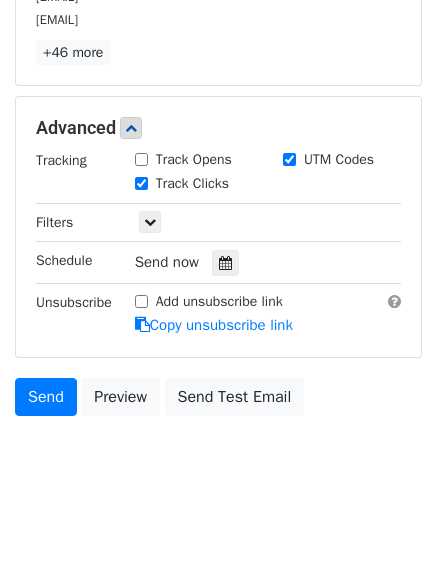 click on "Track Opens" at bounding box center [141, 159] 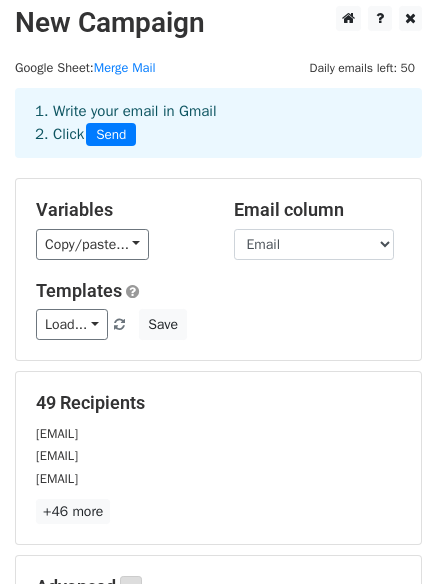scroll, scrollTop: 0, scrollLeft: 0, axis: both 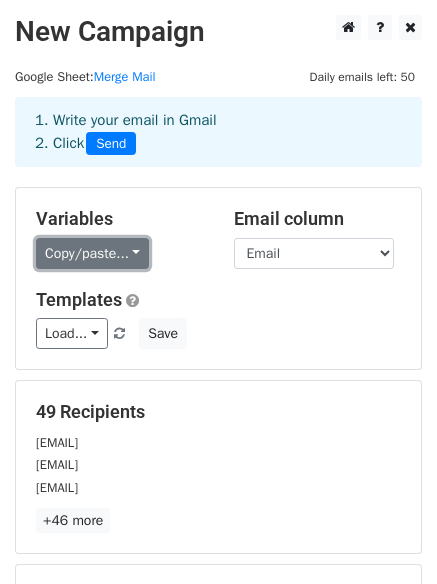 click on "Copy/paste..." at bounding box center (92, 253) 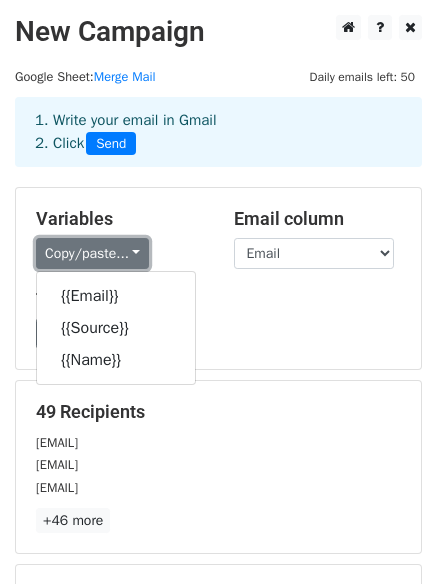 click on "Copy/paste..." at bounding box center [92, 253] 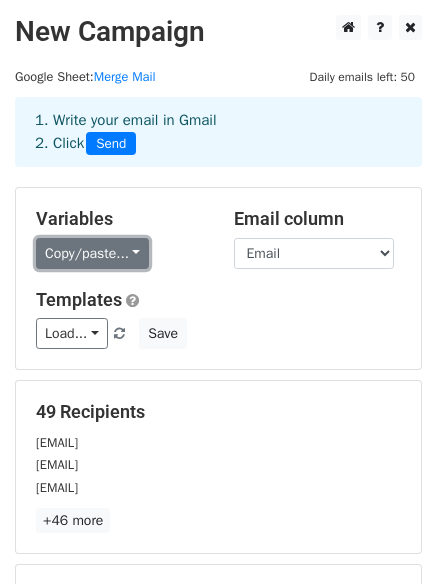 click on "Copy/paste..." at bounding box center (92, 253) 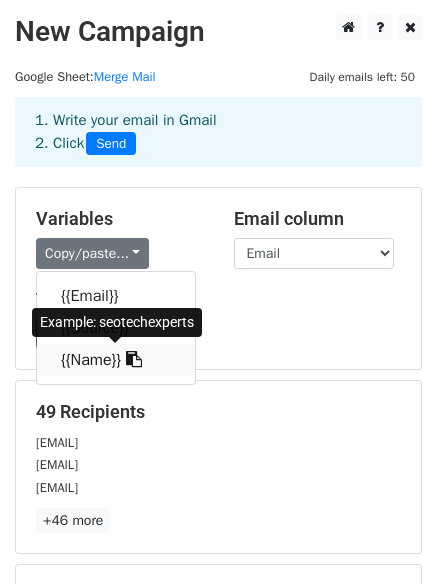 click at bounding box center (134, 359) 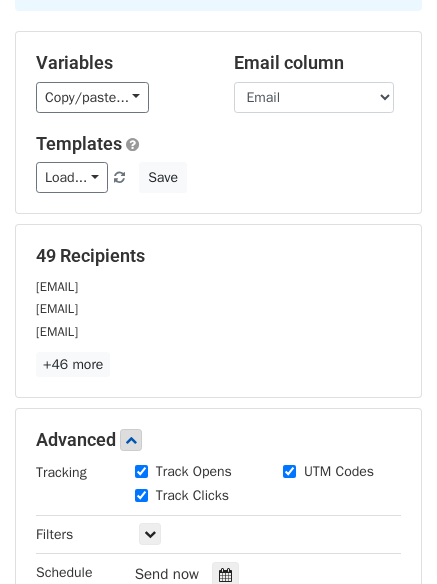 scroll, scrollTop: 468, scrollLeft: 0, axis: vertical 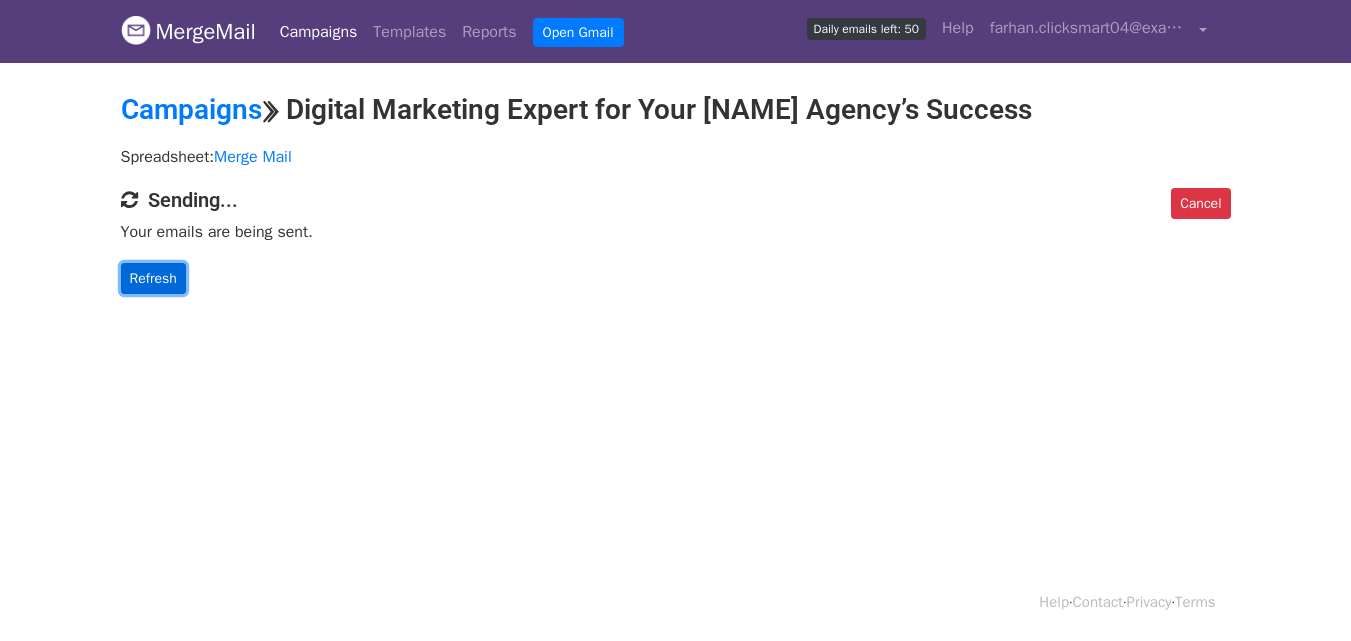 click on "Refresh" at bounding box center (153, 278) 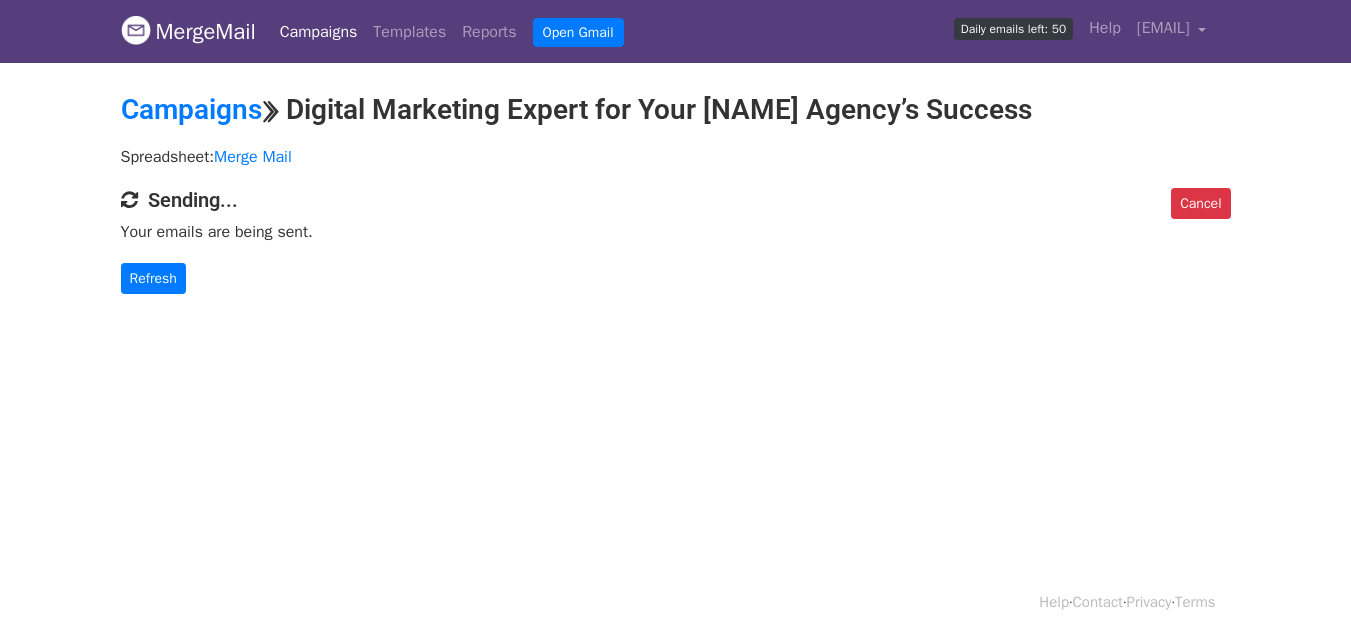 scroll, scrollTop: 0, scrollLeft: 0, axis: both 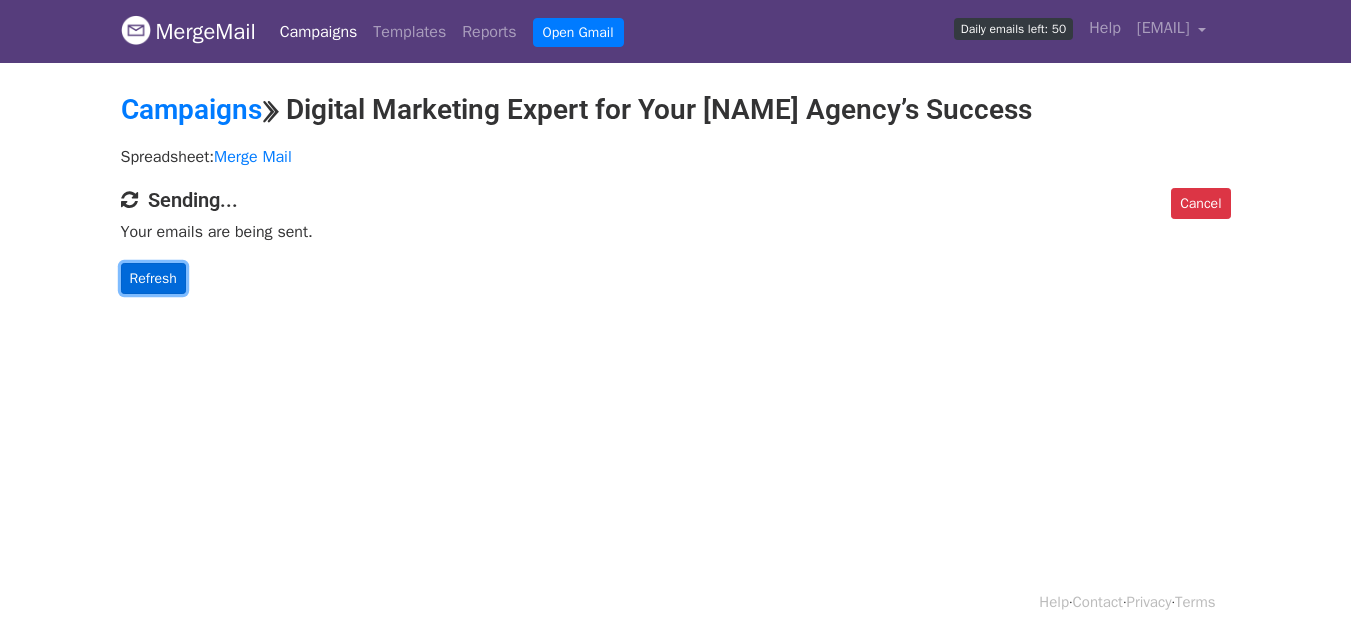 click on "Refresh" at bounding box center (153, 278) 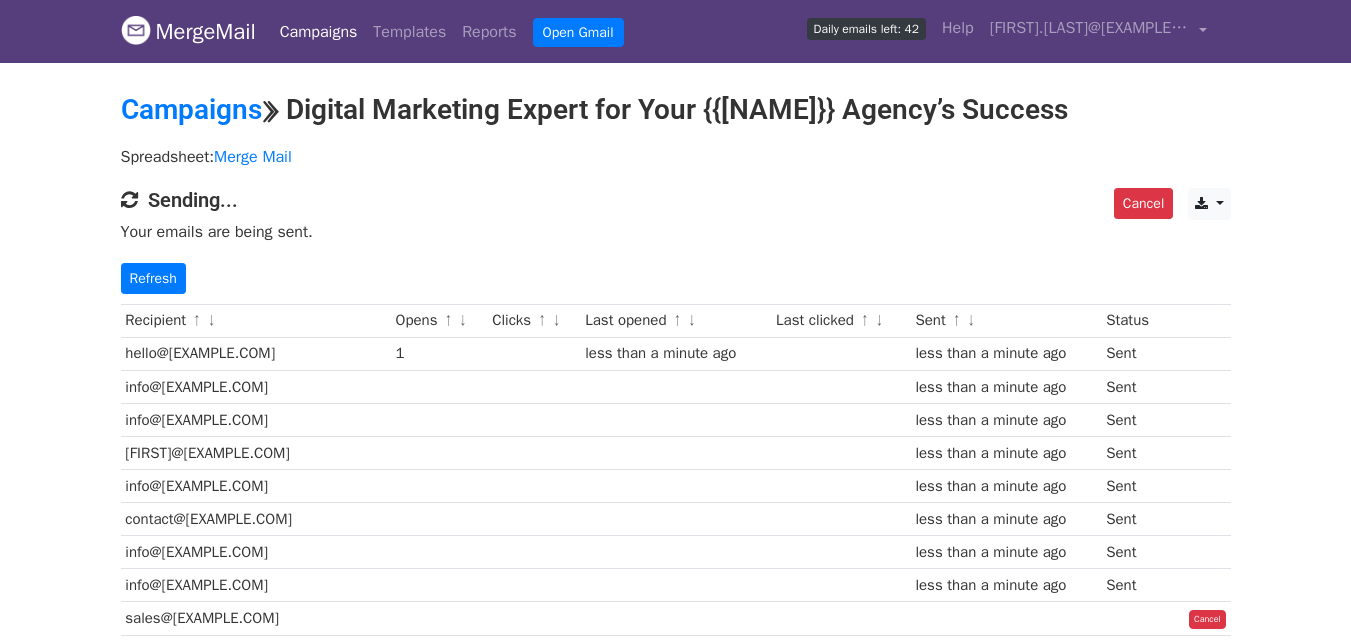 scroll, scrollTop: 0, scrollLeft: 0, axis: both 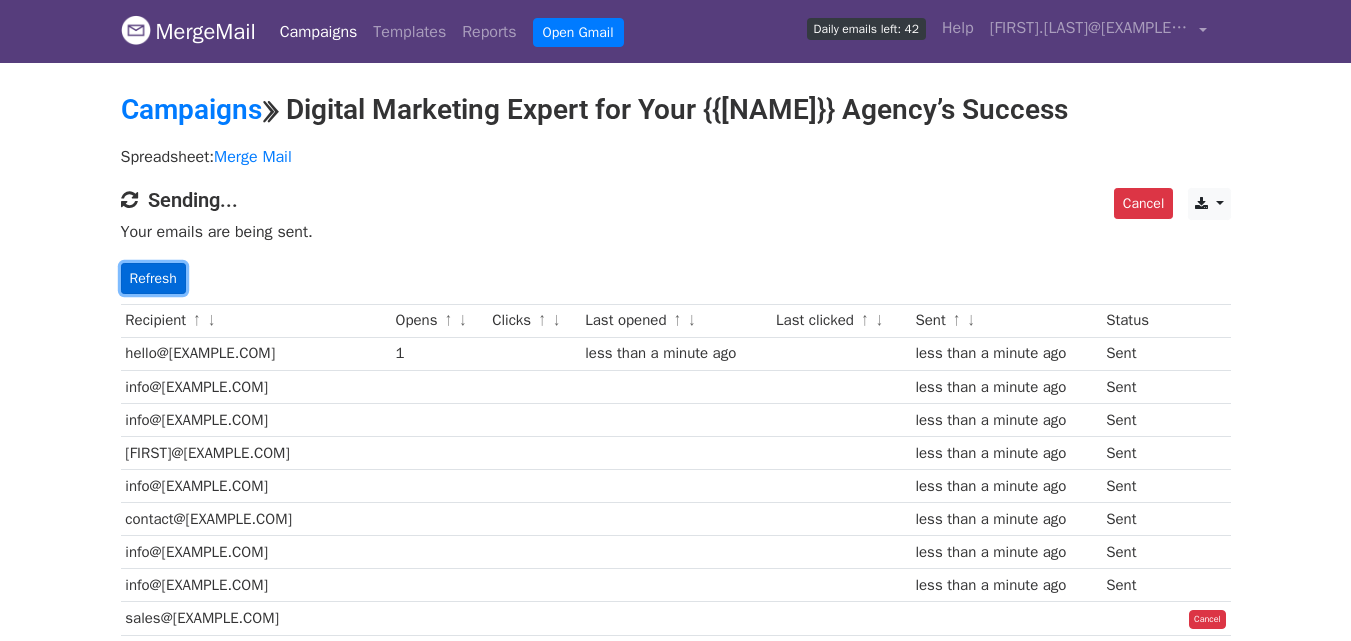 click on "Refresh" at bounding box center (153, 278) 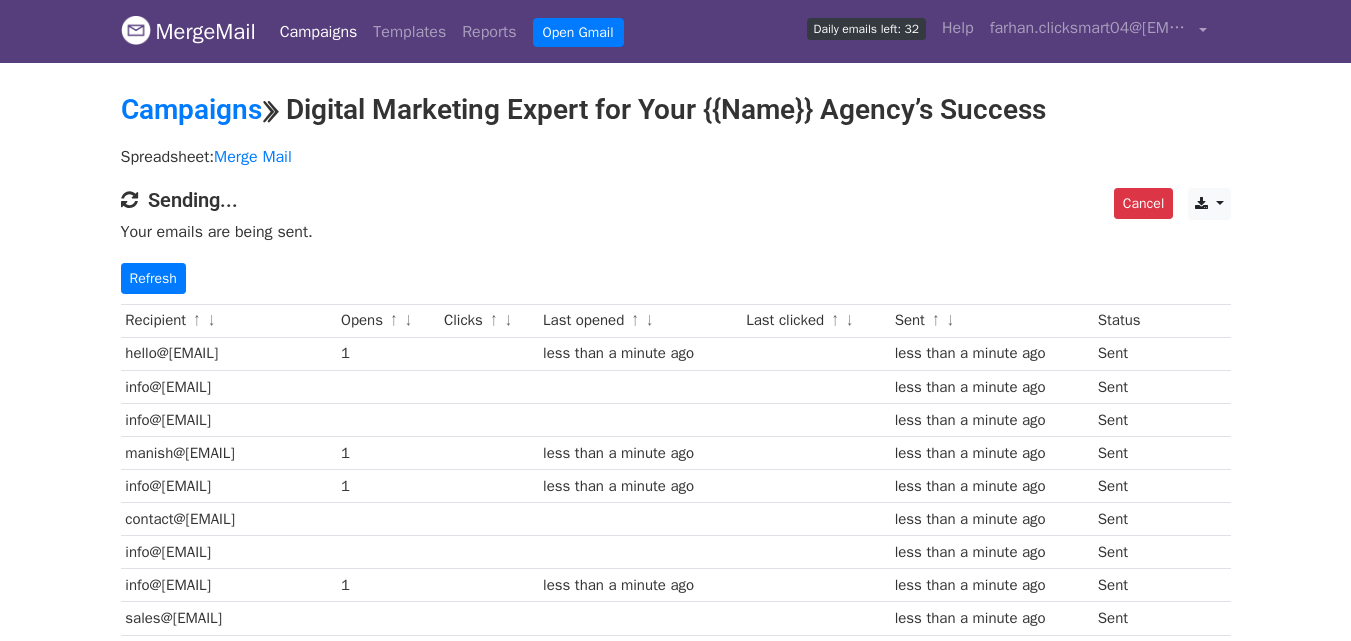 scroll, scrollTop: 0, scrollLeft: 0, axis: both 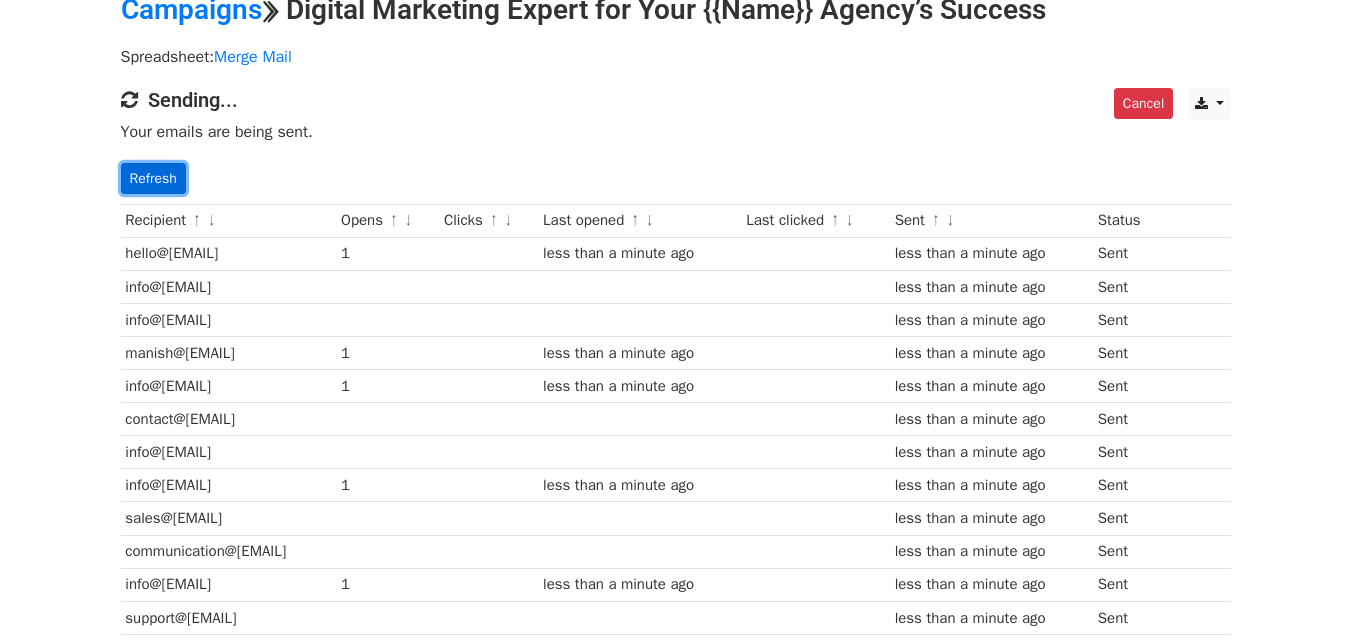 click on "Refresh" at bounding box center (153, 178) 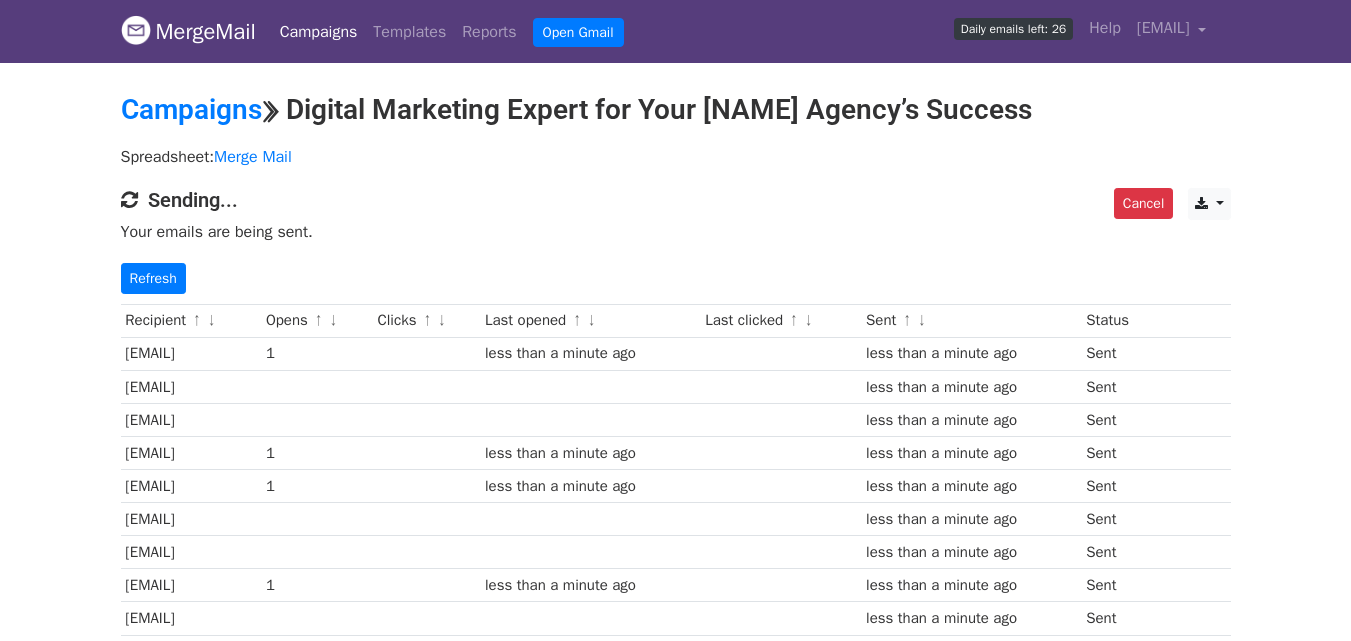 scroll, scrollTop: 0, scrollLeft: 0, axis: both 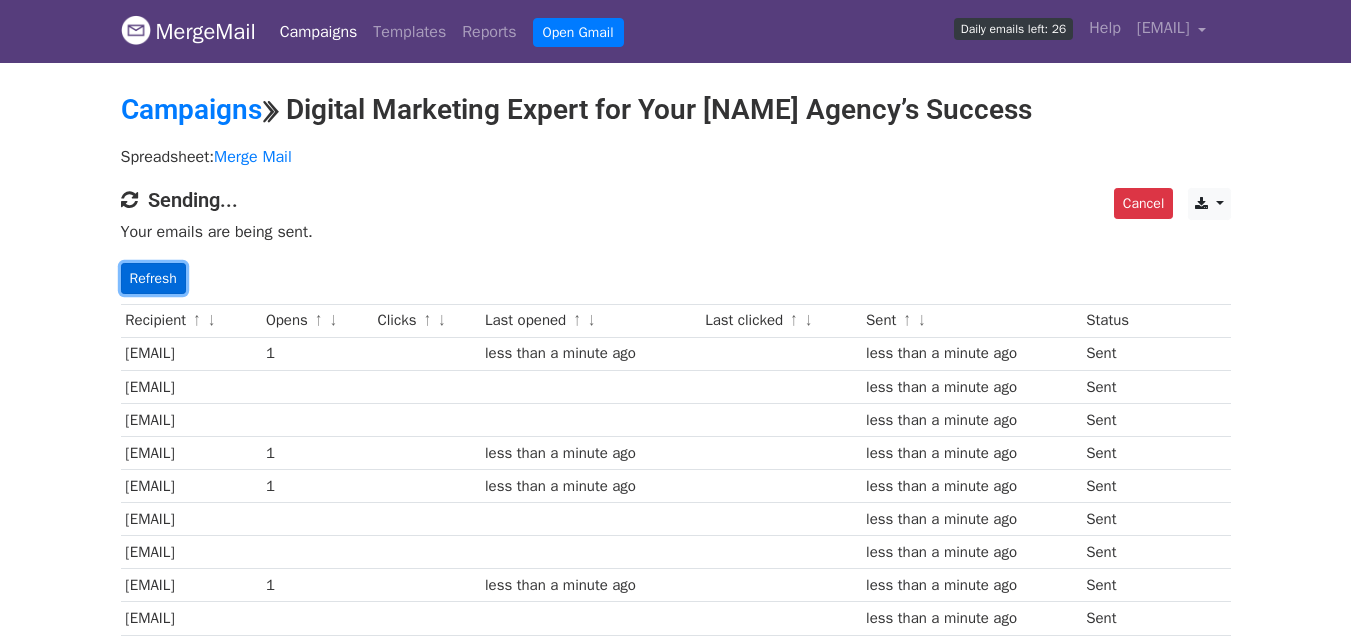 click on "Refresh" at bounding box center [153, 278] 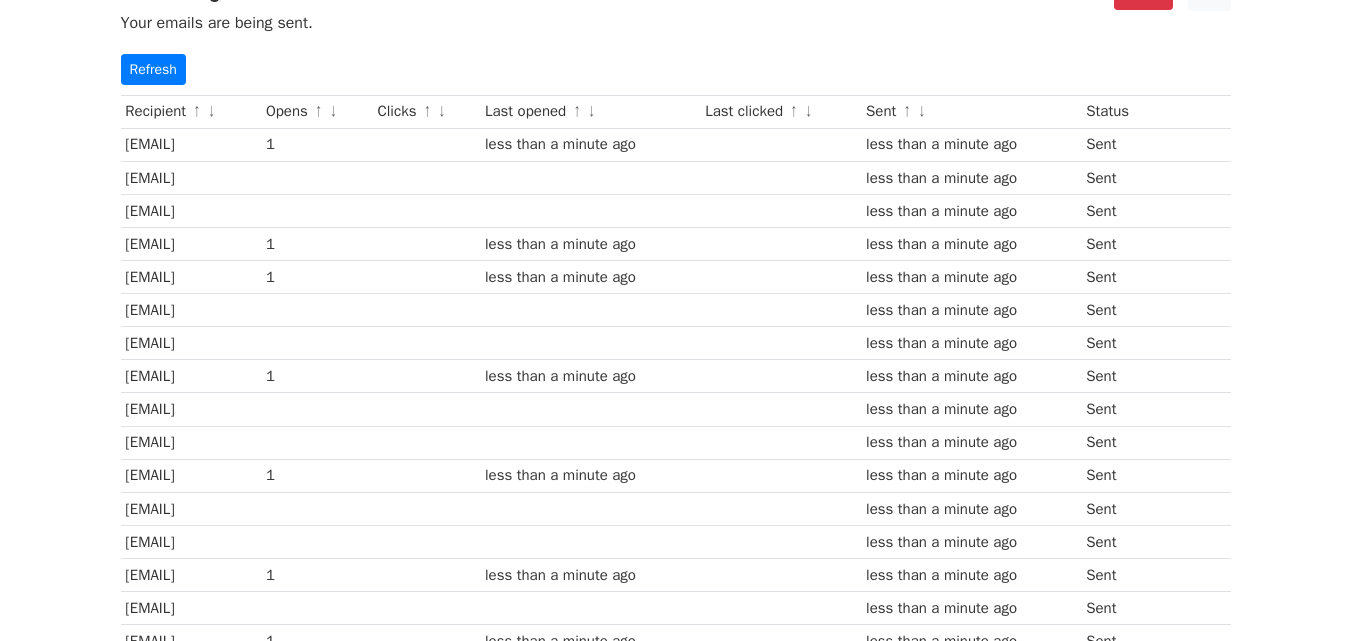 scroll, scrollTop: 0, scrollLeft: 0, axis: both 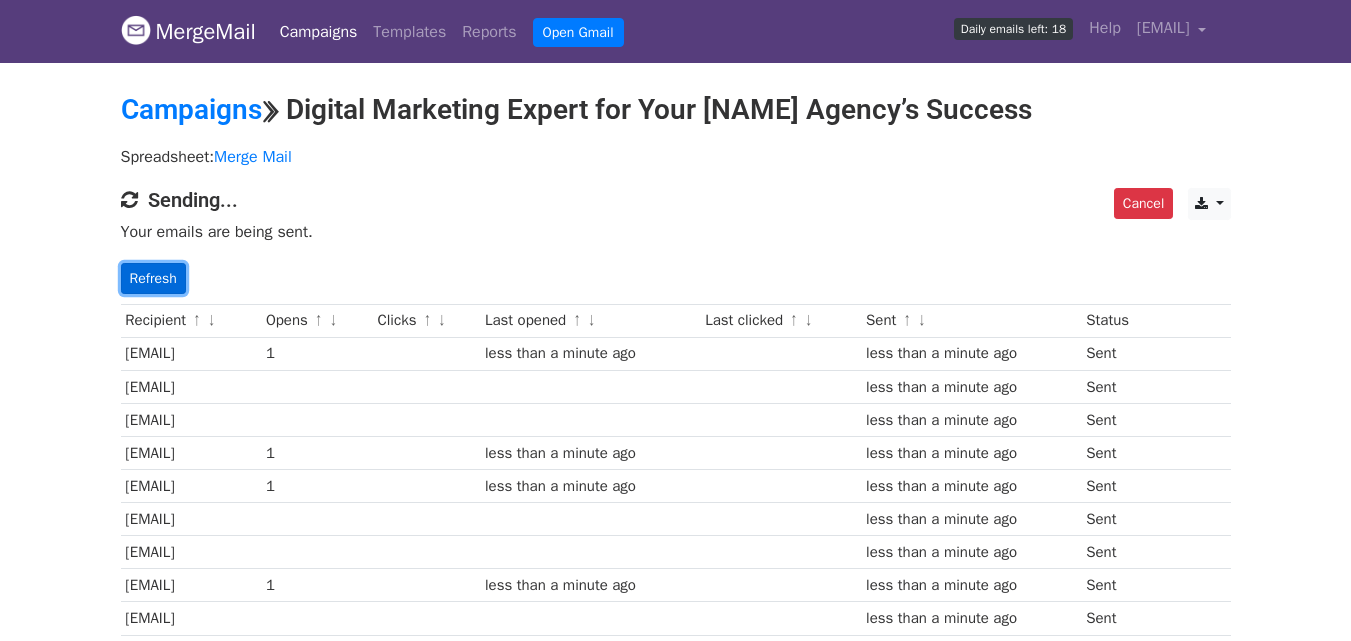 click on "Refresh" at bounding box center [153, 278] 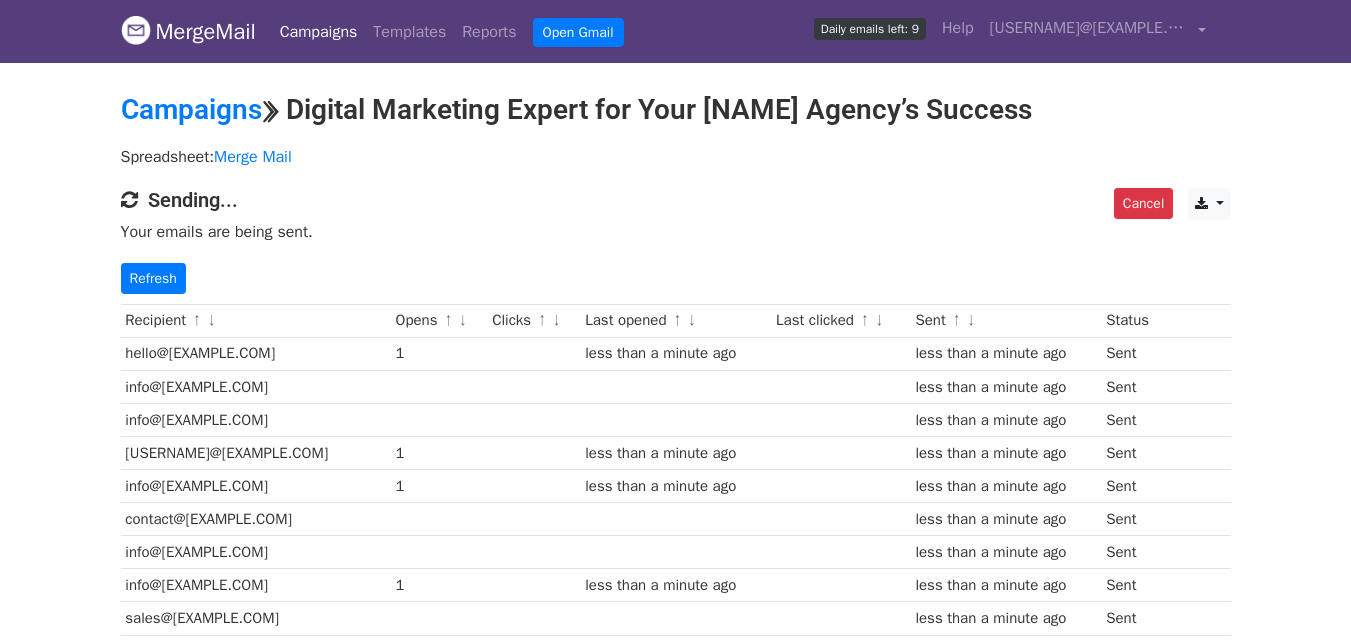 scroll, scrollTop: 0, scrollLeft: 0, axis: both 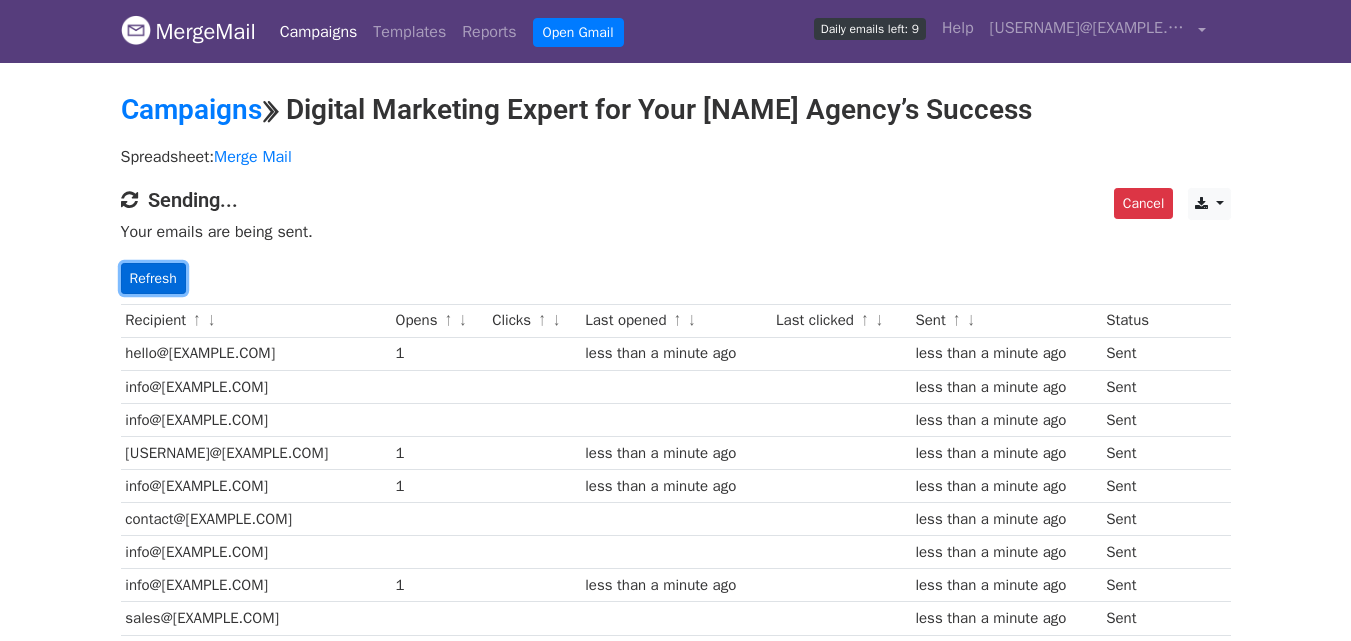 click on "Refresh" at bounding box center [153, 278] 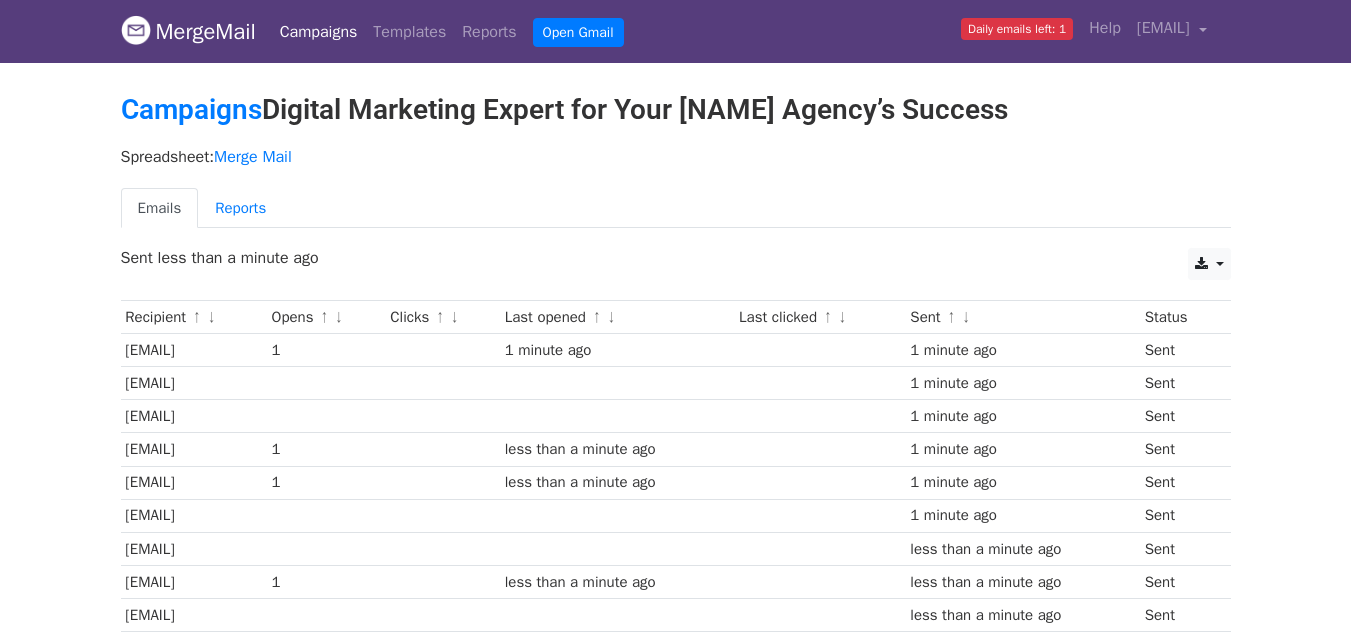 scroll, scrollTop: 0, scrollLeft: 0, axis: both 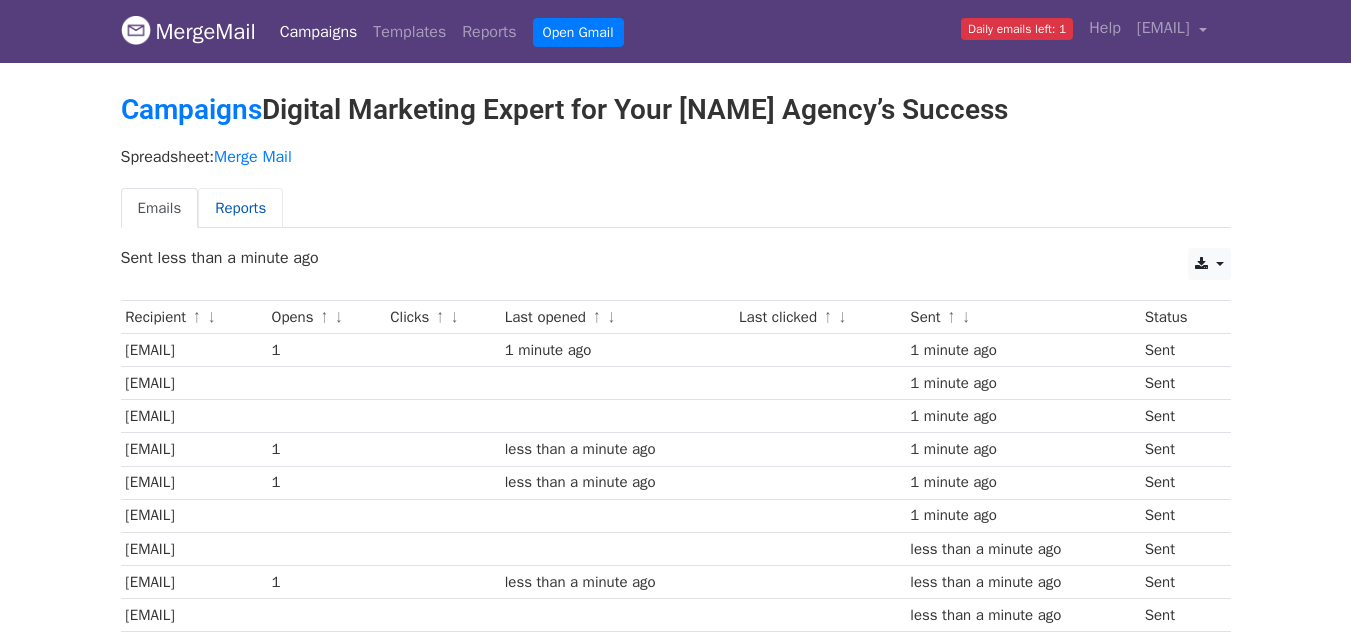 click on "Reports" at bounding box center [240, 208] 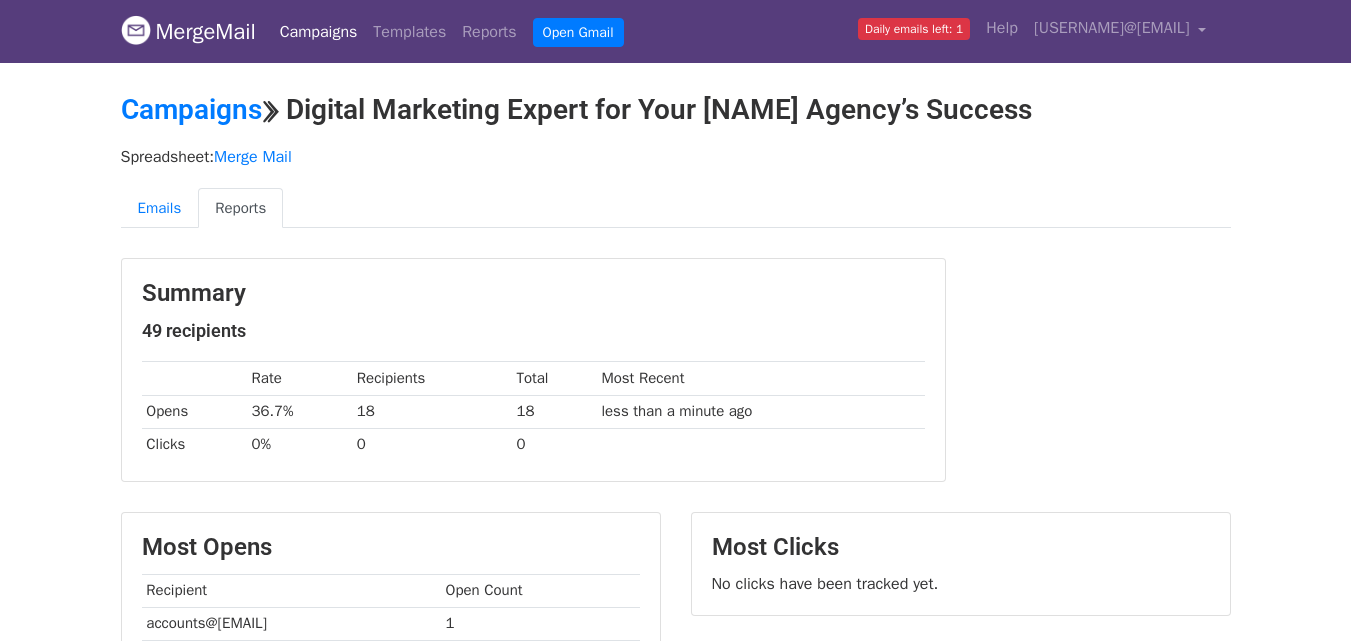 scroll, scrollTop: 0, scrollLeft: 0, axis: both 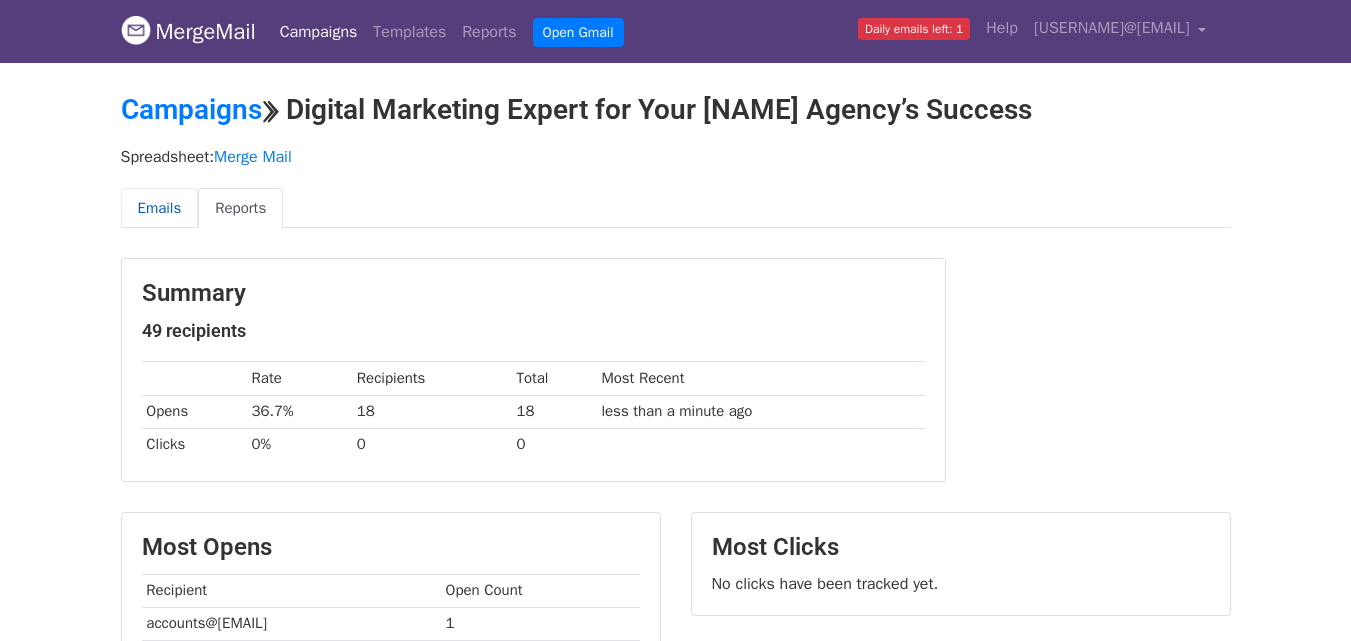 click on "Emails" at bounding box center [160, 208] 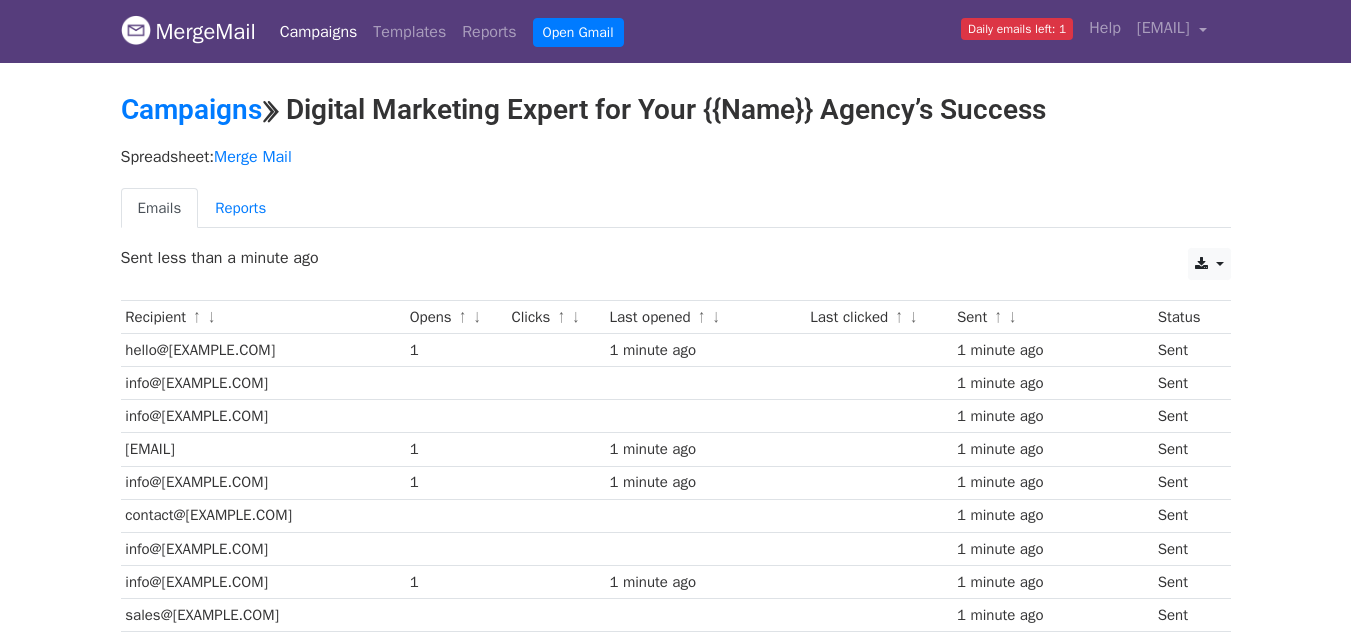 scroll, scrollTop: 0, scrollLeft: 0, axis: both 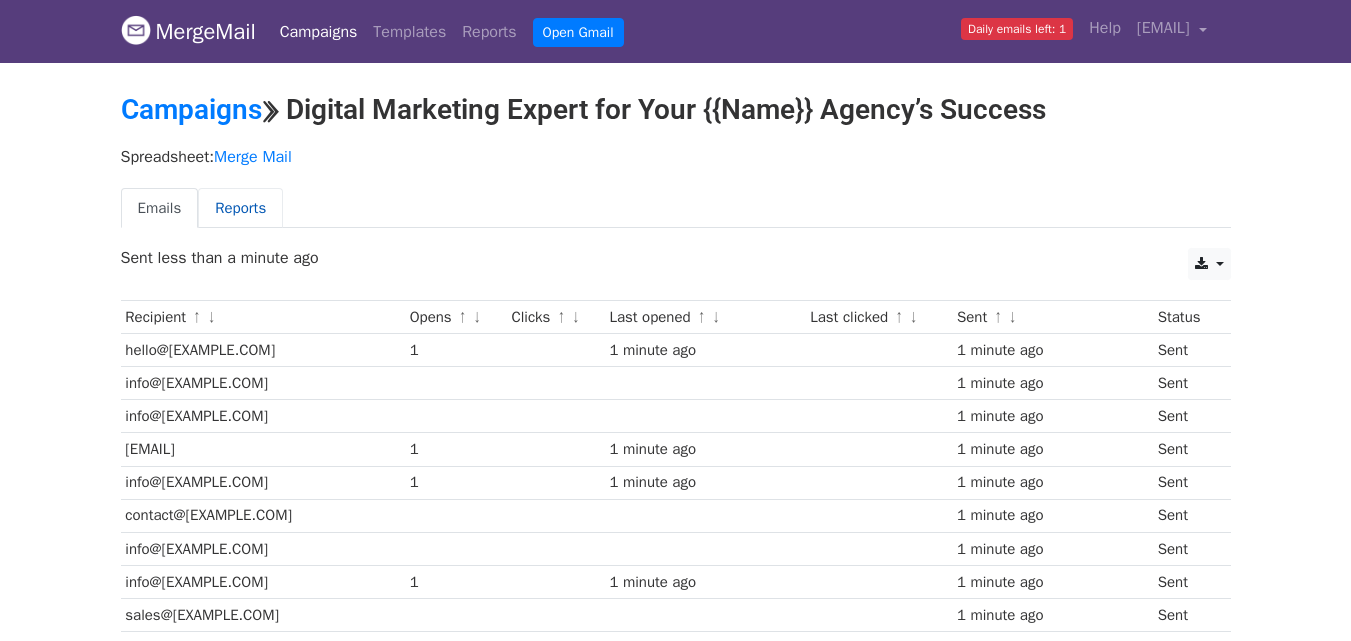 click on "Reports" at bounding box center (240, 208) 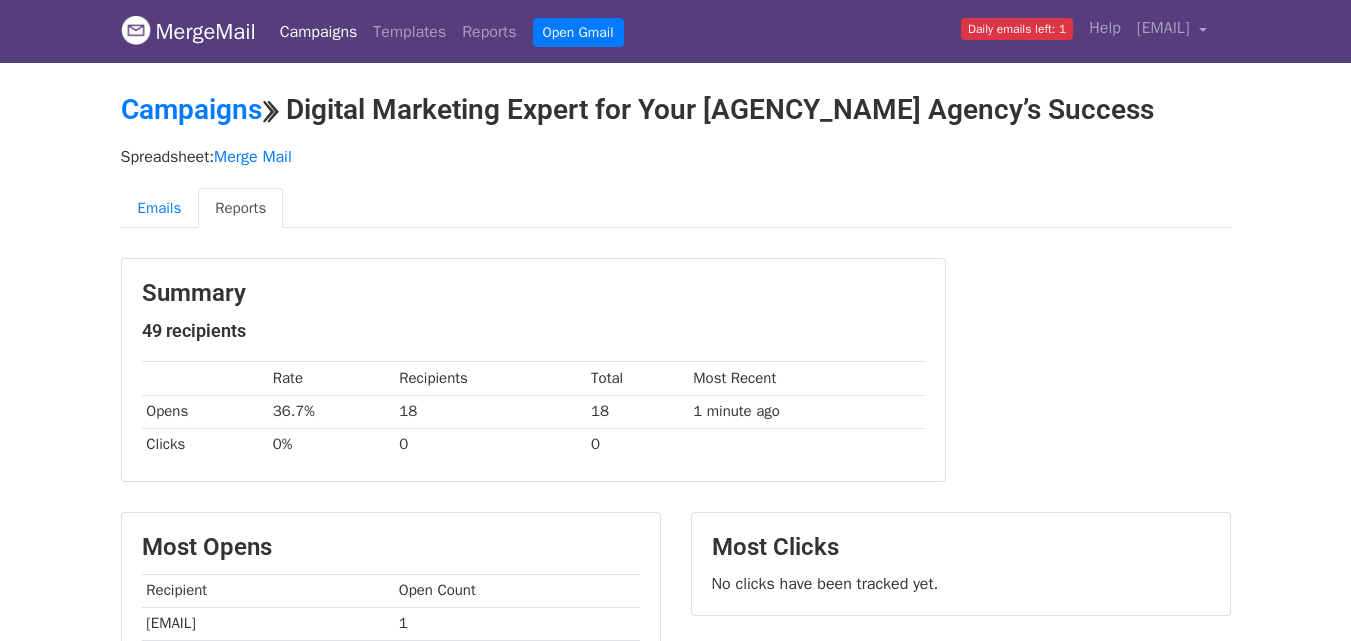 scroll, scrollTop: 0, scrollLeft: 0, axis: both 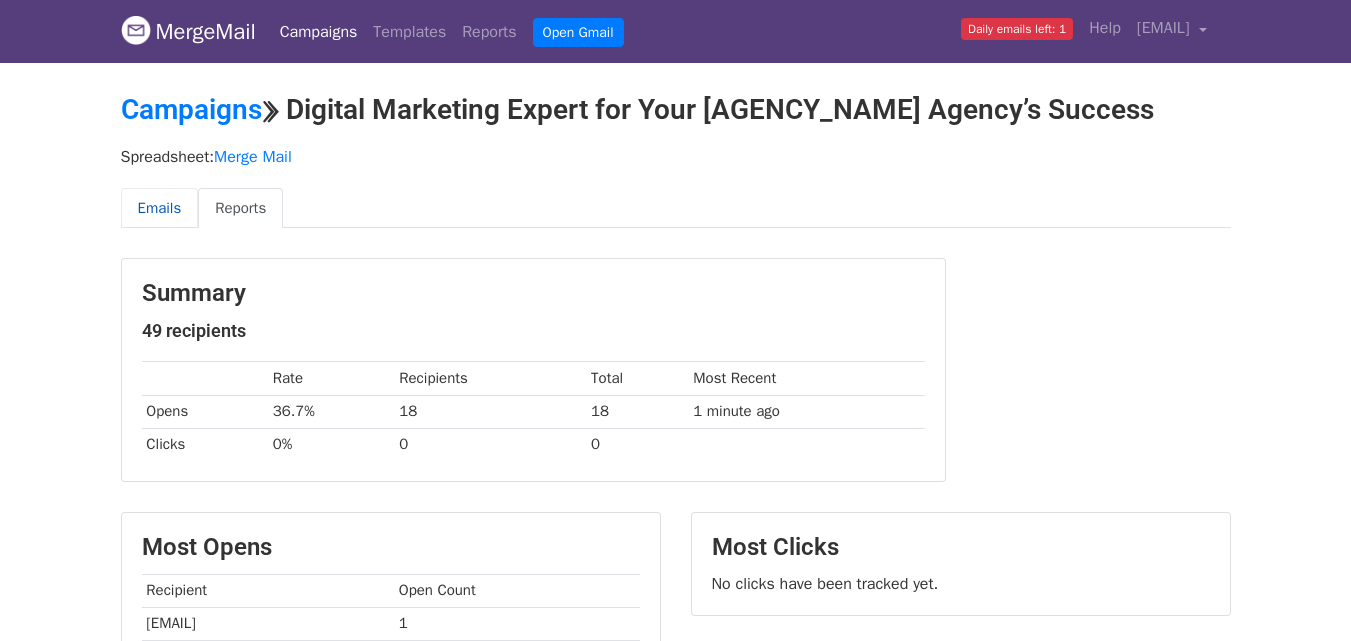 click on "Emails" at bounding box center [160, 208] 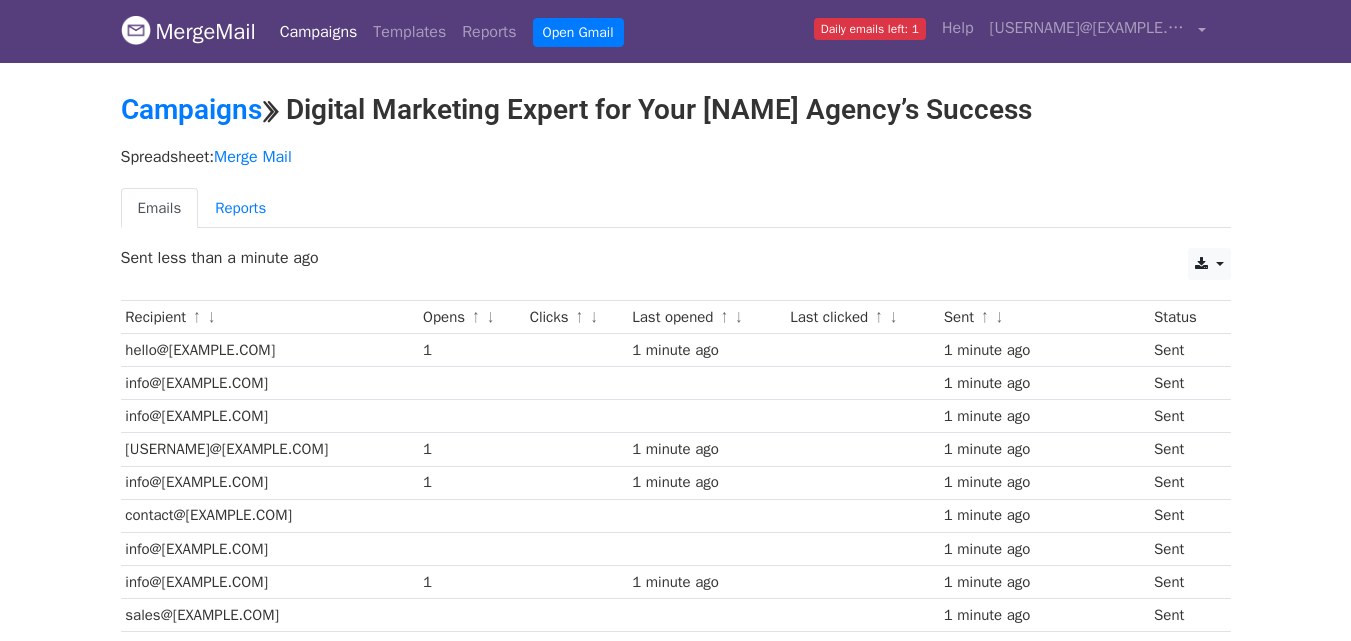 scroll, scrollTop: 0, scrollLeft: 0, axis: both 